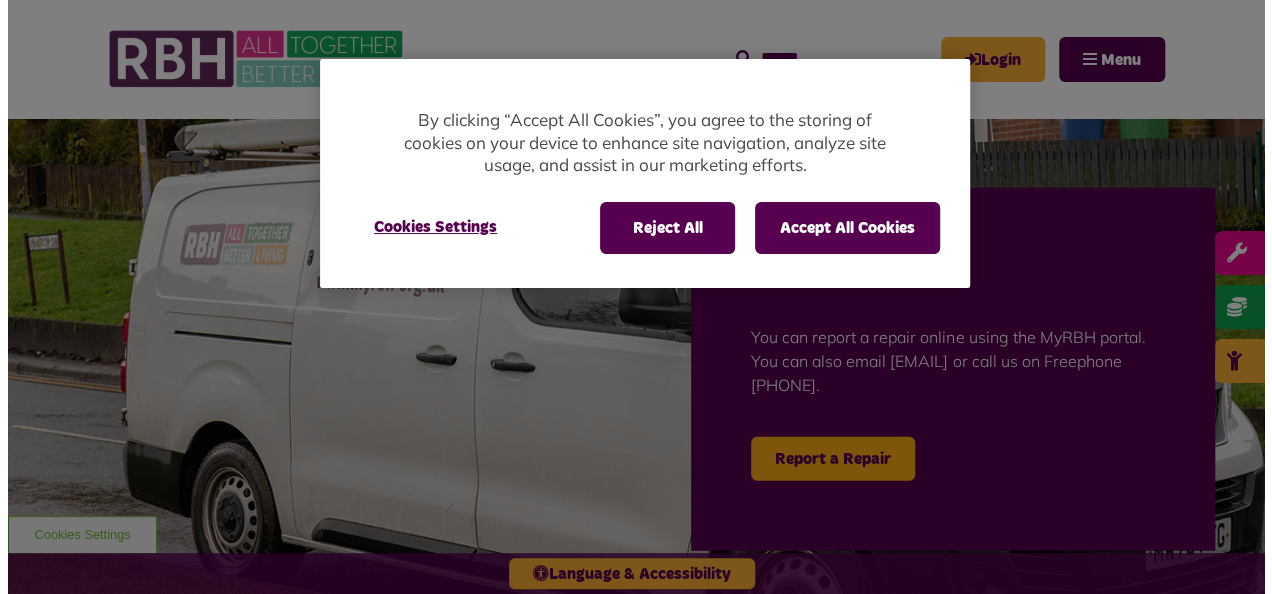 scroll, scrollTop: 0, scrollLeft: 0, axis: both 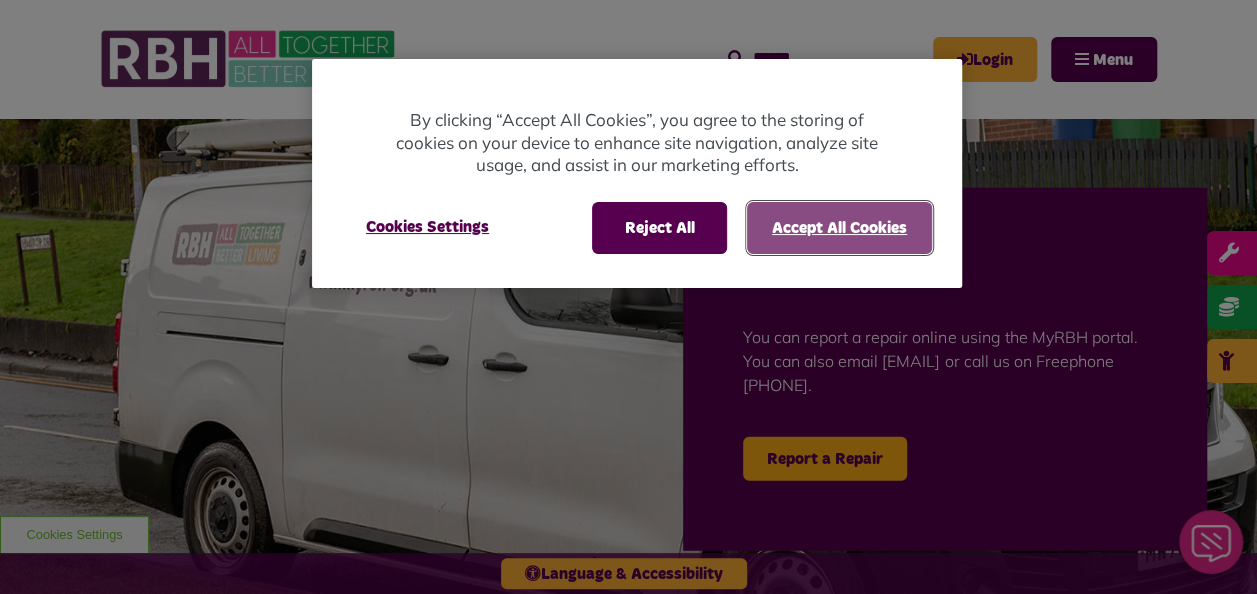 click on "Accept All Cookies" at bounding box center (839, 228) 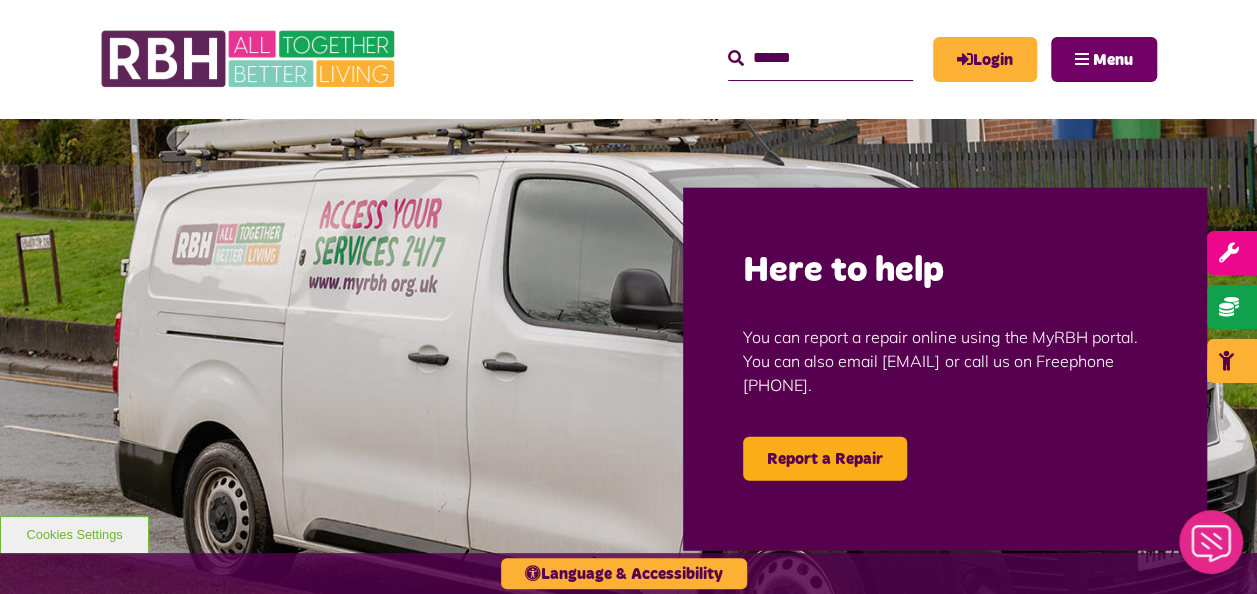 click on "Menu" at bounding box center (1113, 60) 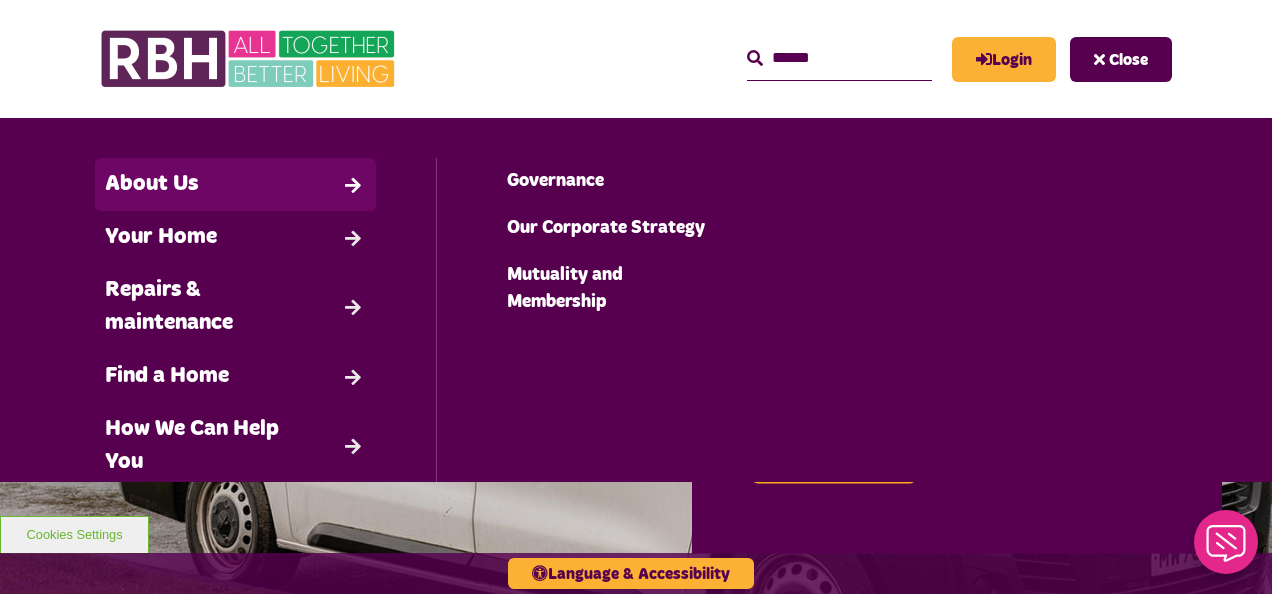 click on "About Us" at bounding box center [235, 184] 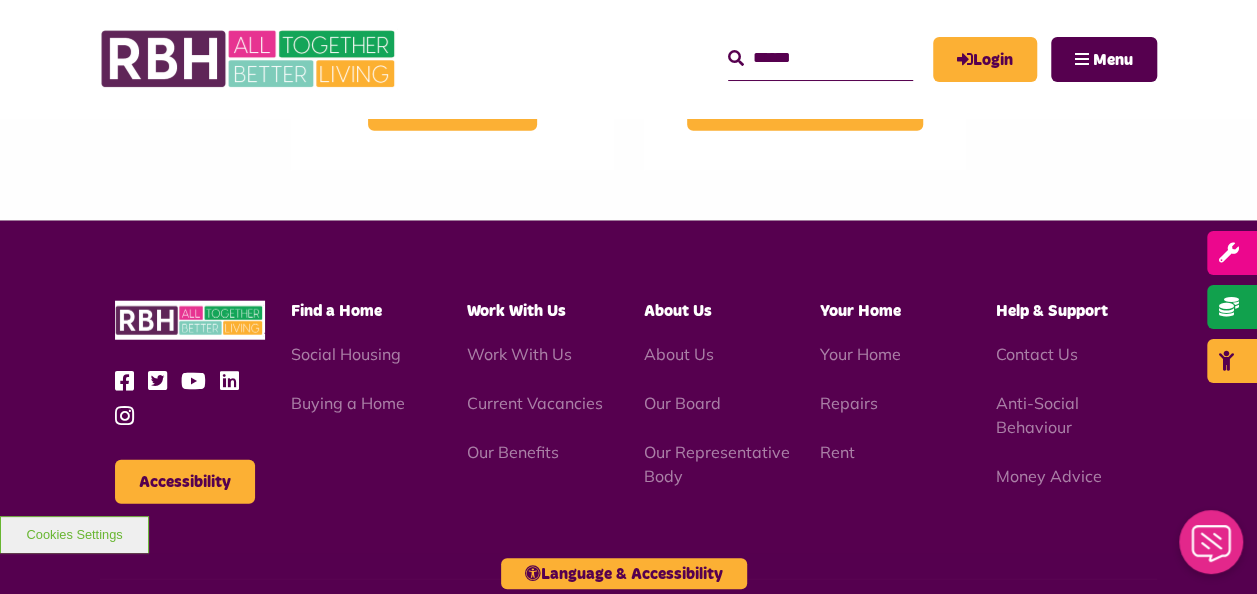 scroll, scrollTop: 2400, scrollLeft: 0, axis: vertical 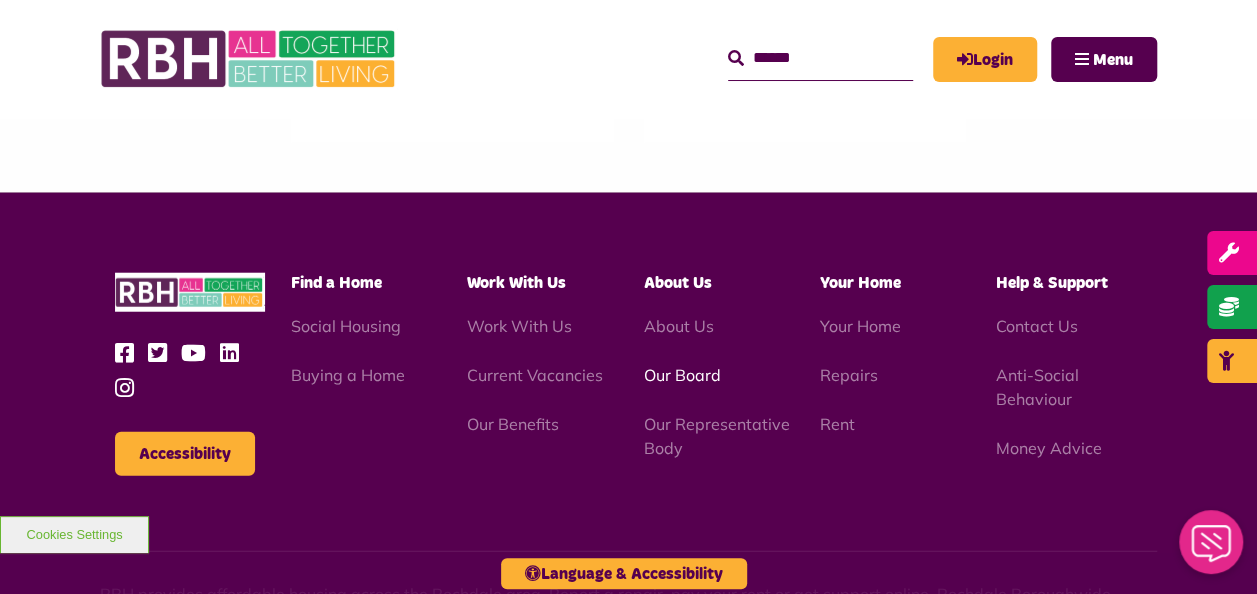 click on "Our Board" at bounding box center [681, 375] 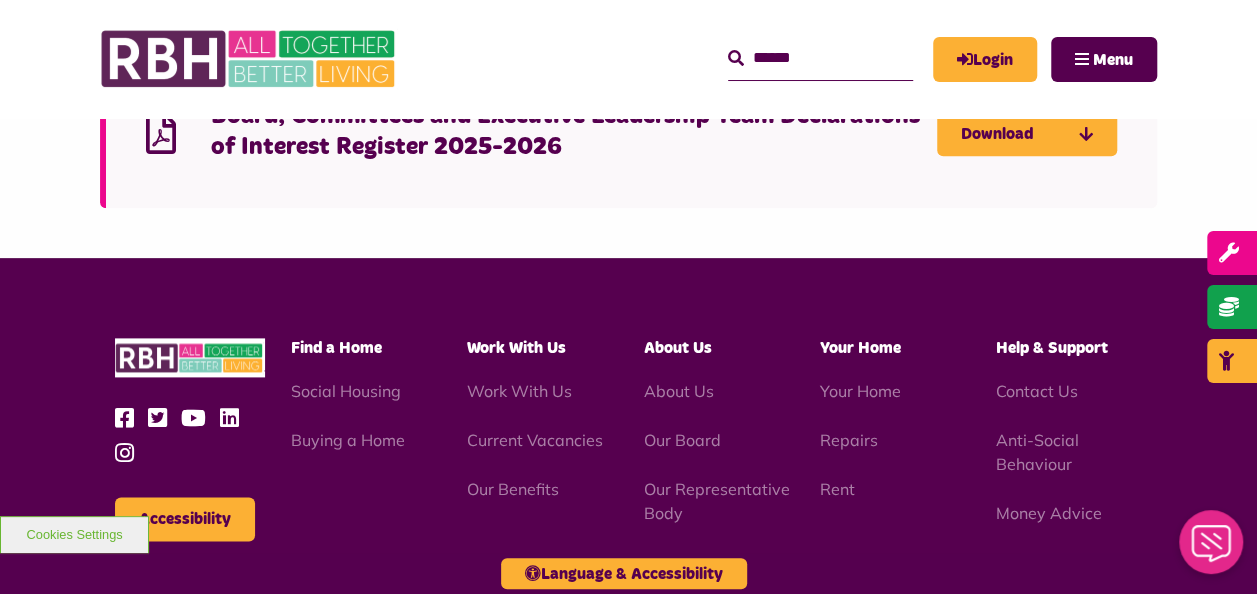 scroll, scrollTop: 4900, scrollLeft: 0, axis: vertical 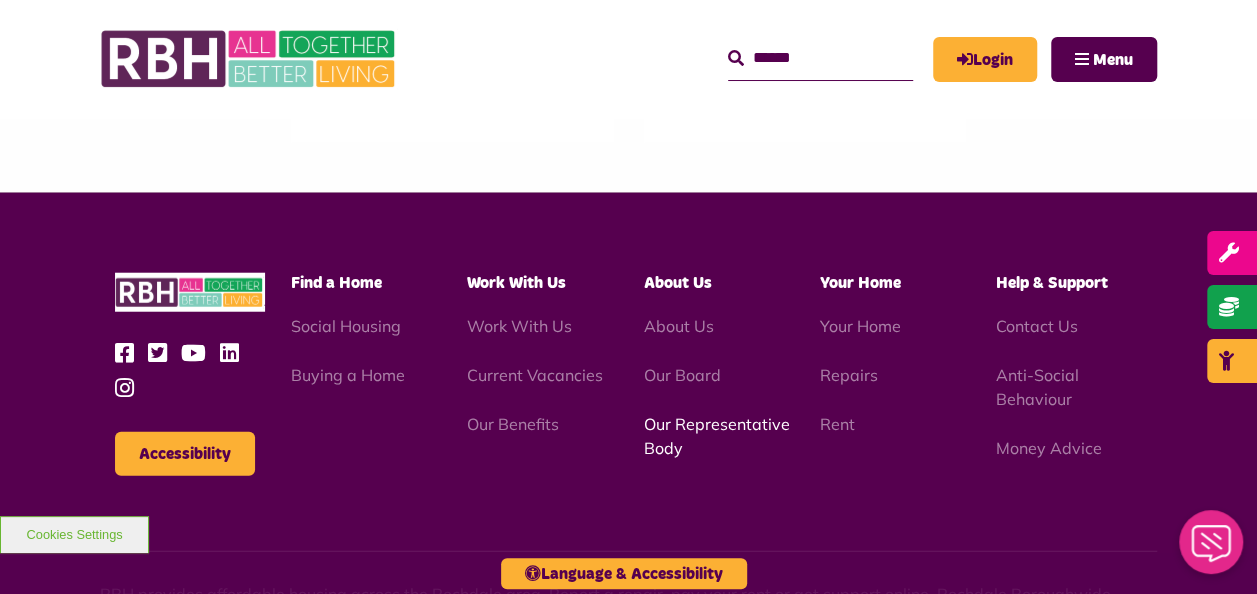 click on "Our Representative Body" at bounding box center (716, 436) 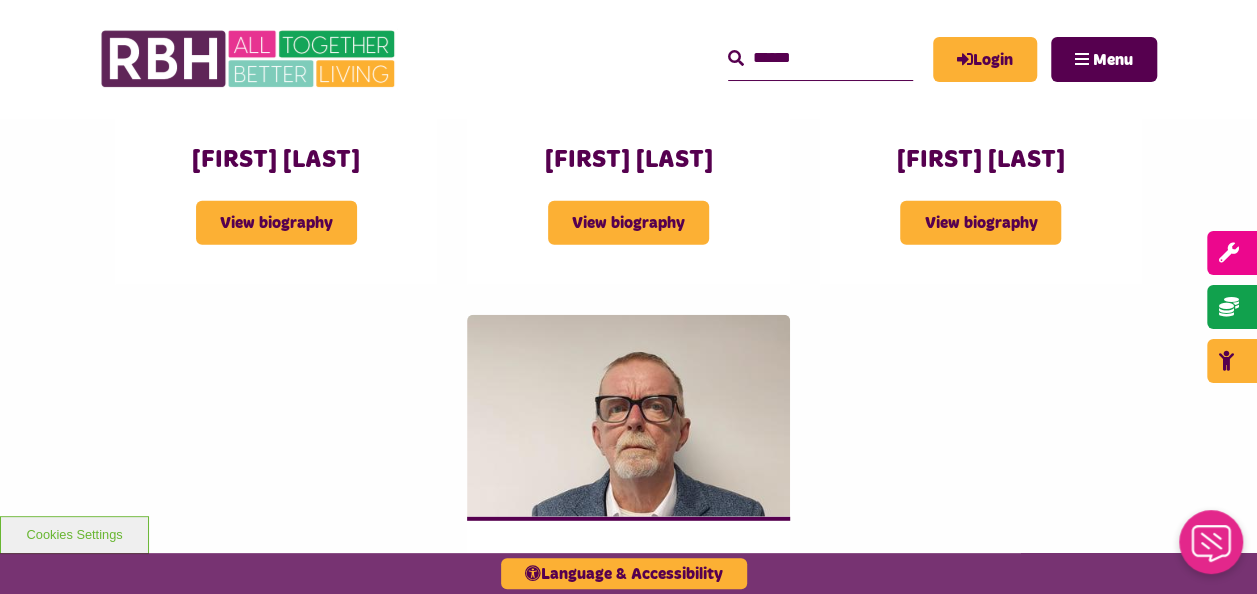 scroll, scrollTop: 2500, scrollLeft: 0, axis: vertical 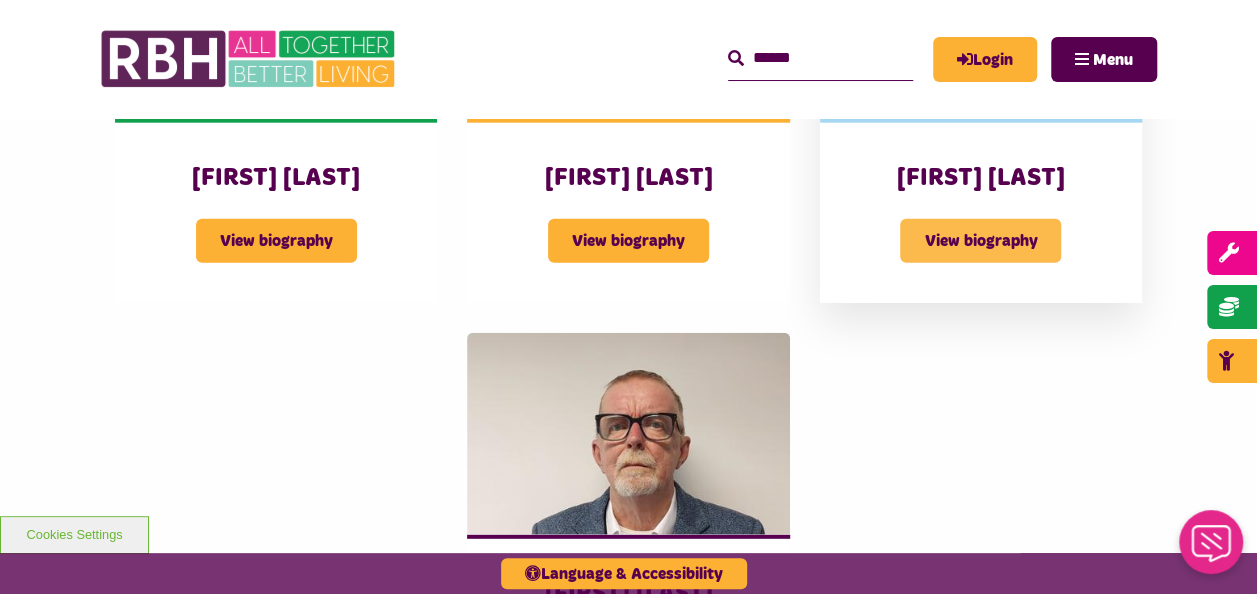 click on "View biography" at bounding box center [980, 241] 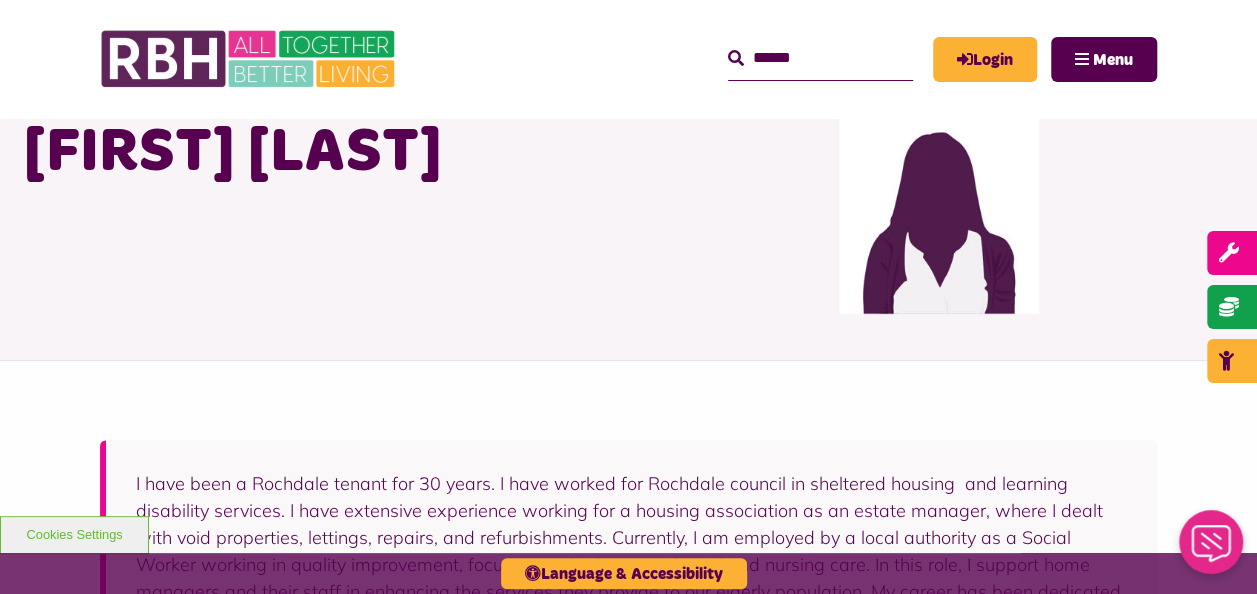 scroll, scrollTop: 0, scrollLeft: 0, axis: both 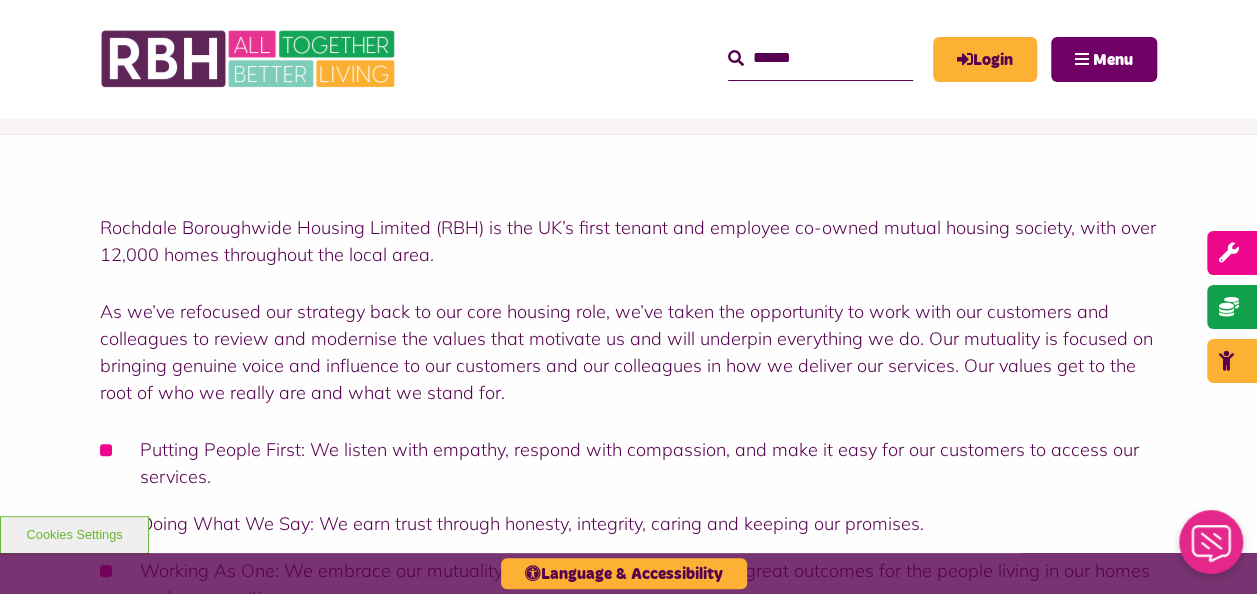 click on "Menu" at bounding box center [1113, 60] 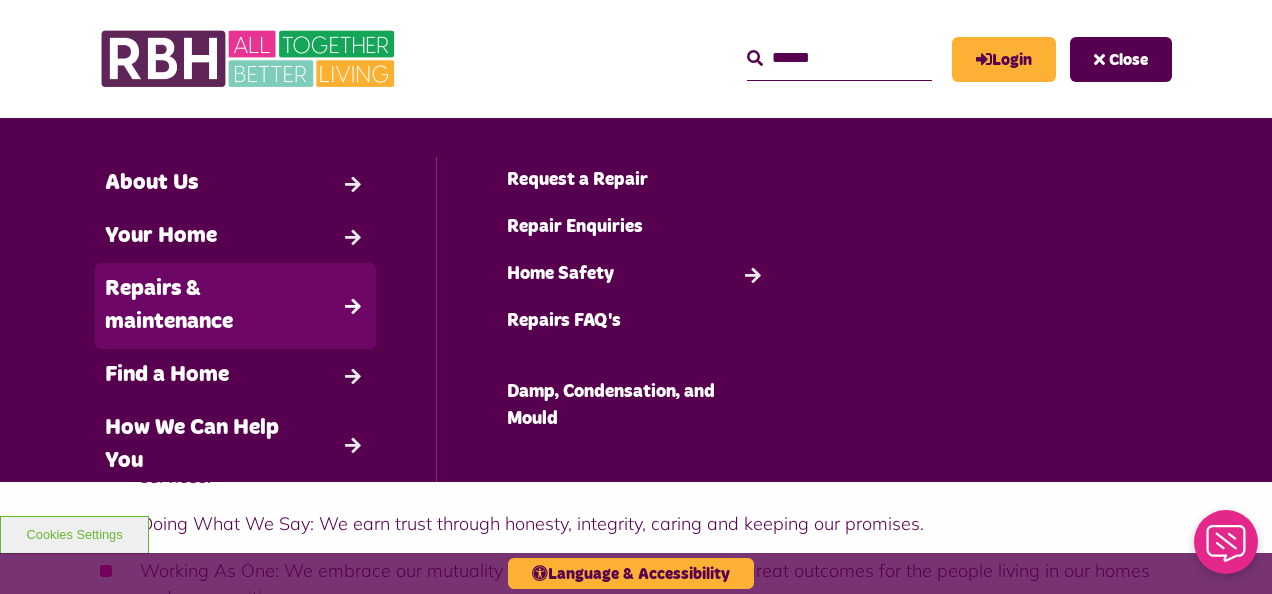 scroll, scrollTop: 0, scrollLeft: 0, axis: both 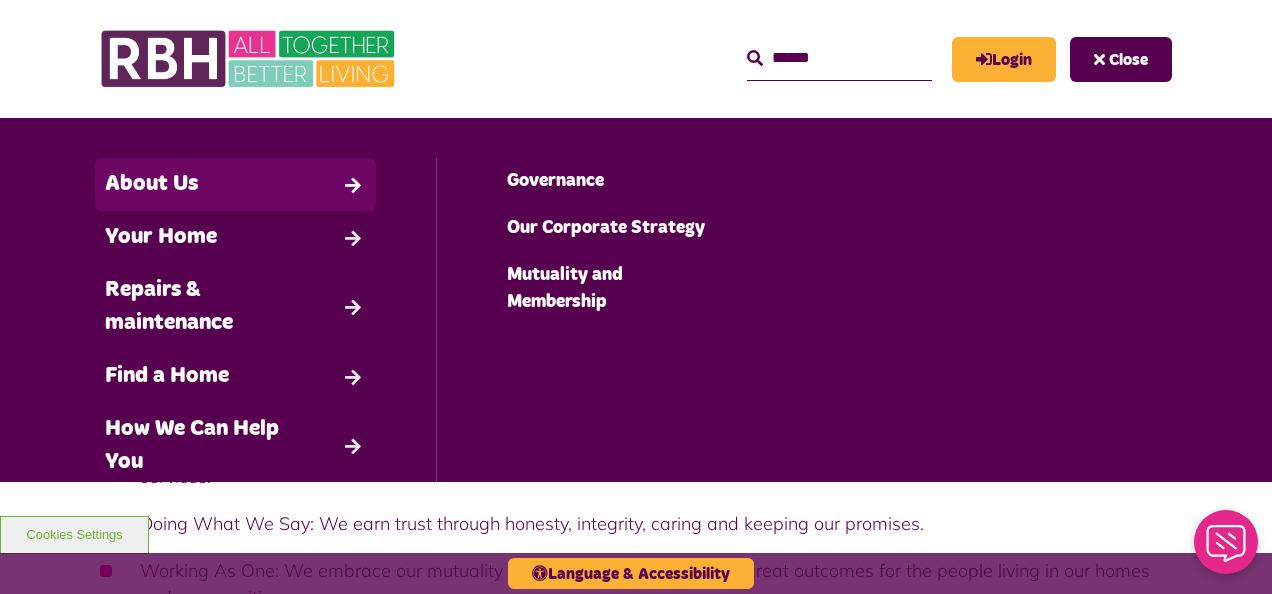 click on "About Us" at bounding box center (235, 184) 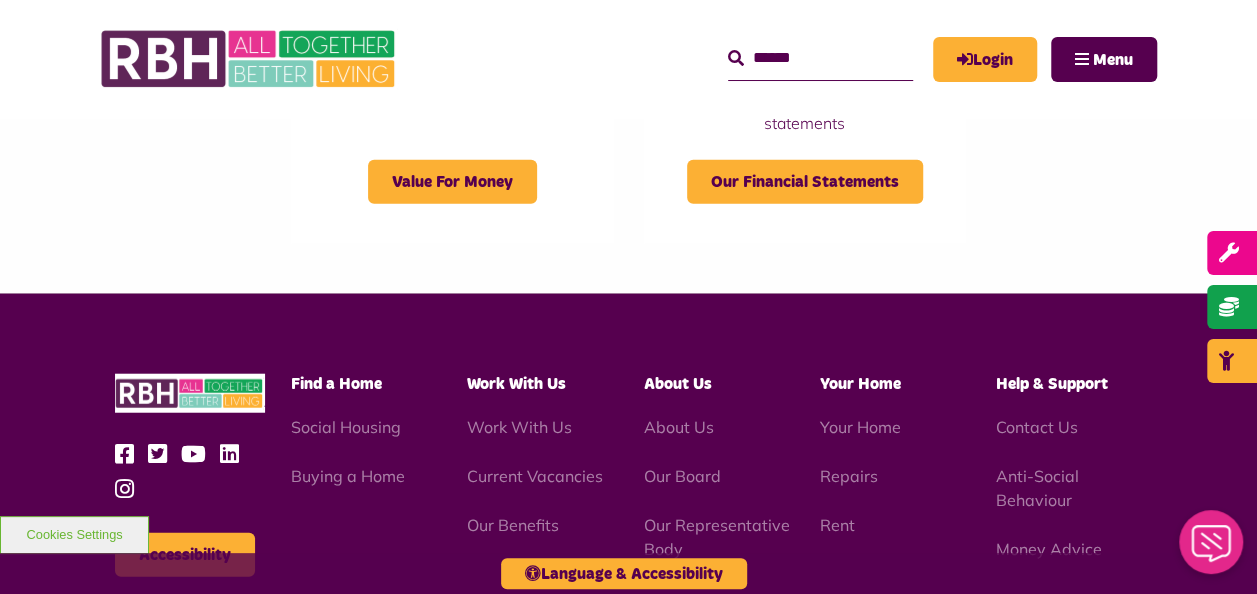 scroll, scrollTop: 2400, scrollLeft: 0, axis: vertical 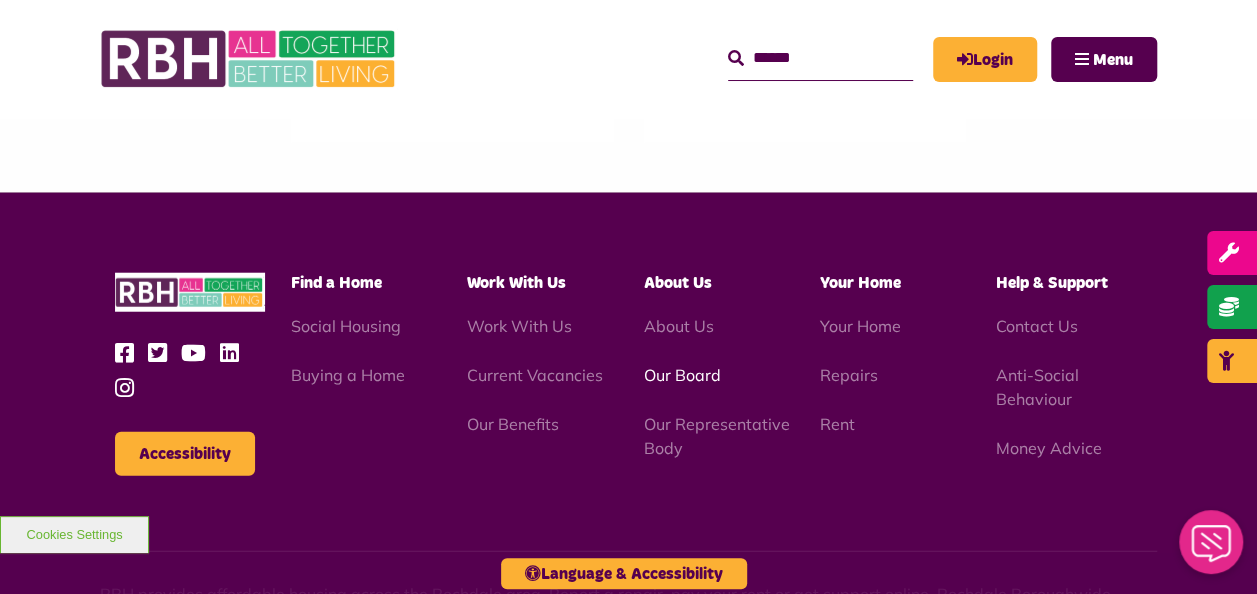 click on "Our Board" at bounding box center [681, 375] 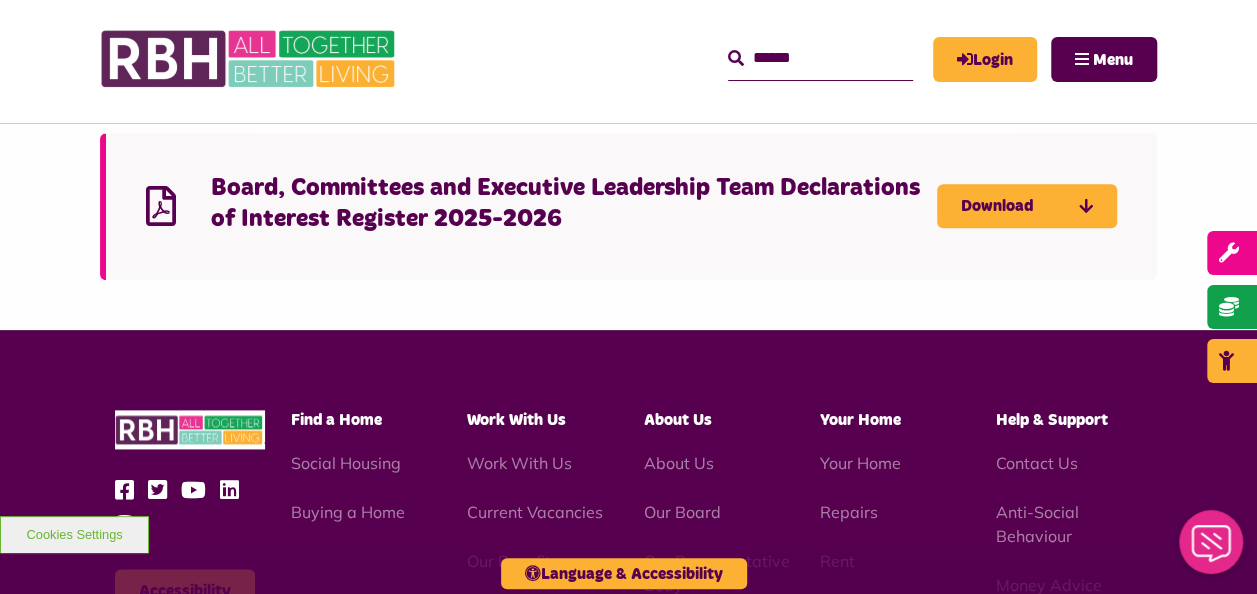 scroll, scrollTop: 4900, scrollLeft: 0, axis: vertical 